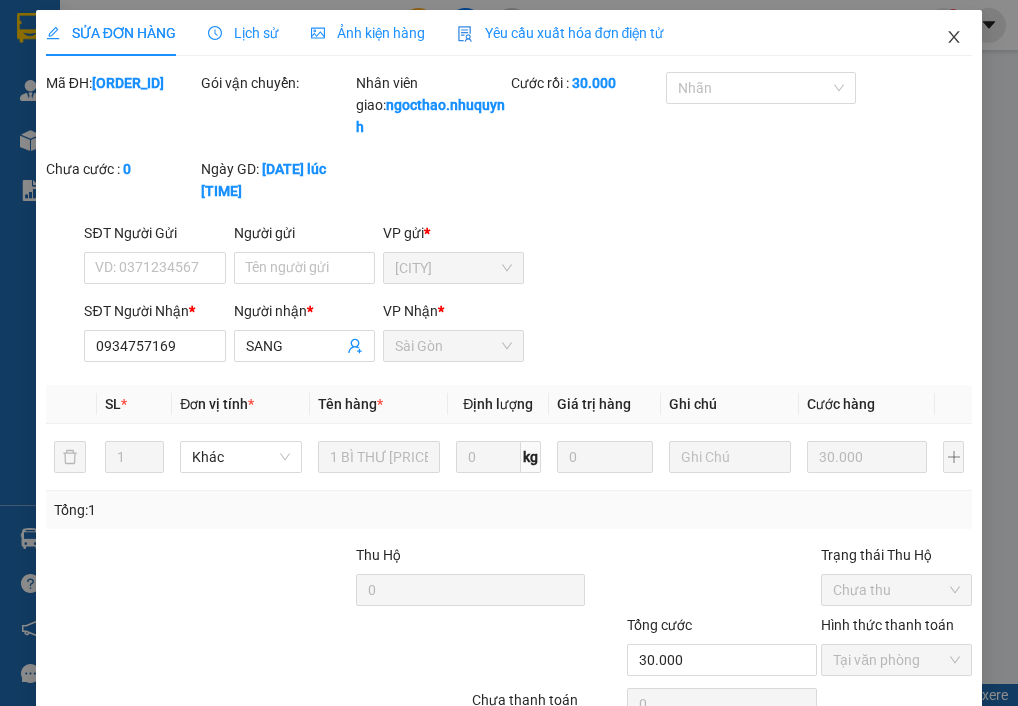 scroll, scrollTop: 0, scrollLeft: 0, axis: both 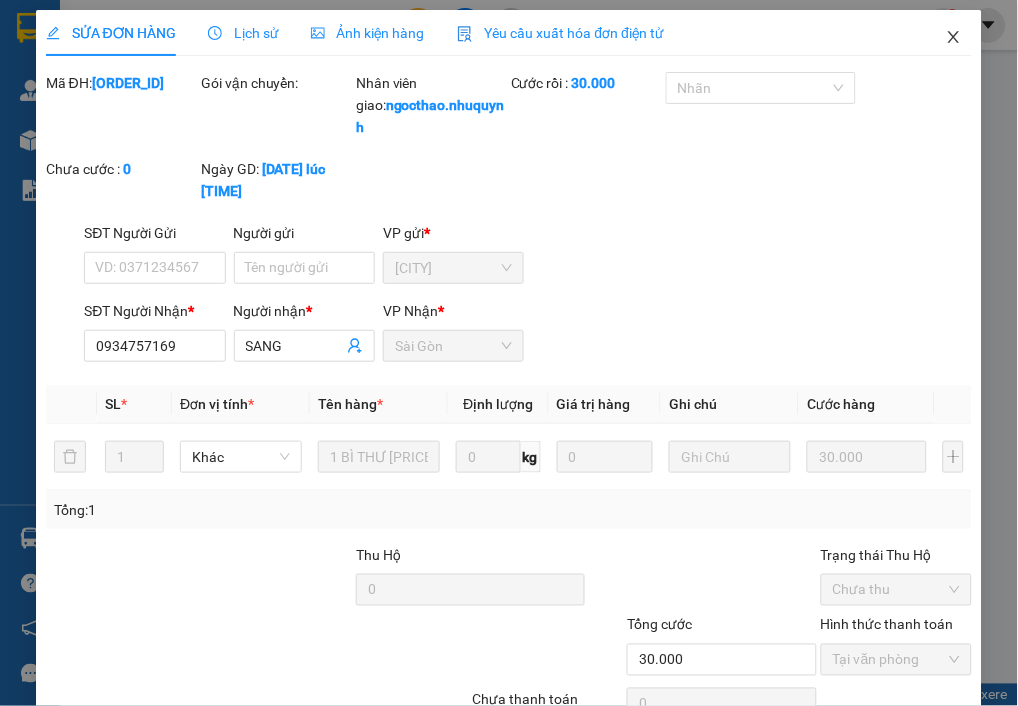 click at bounding box center [954, 38] 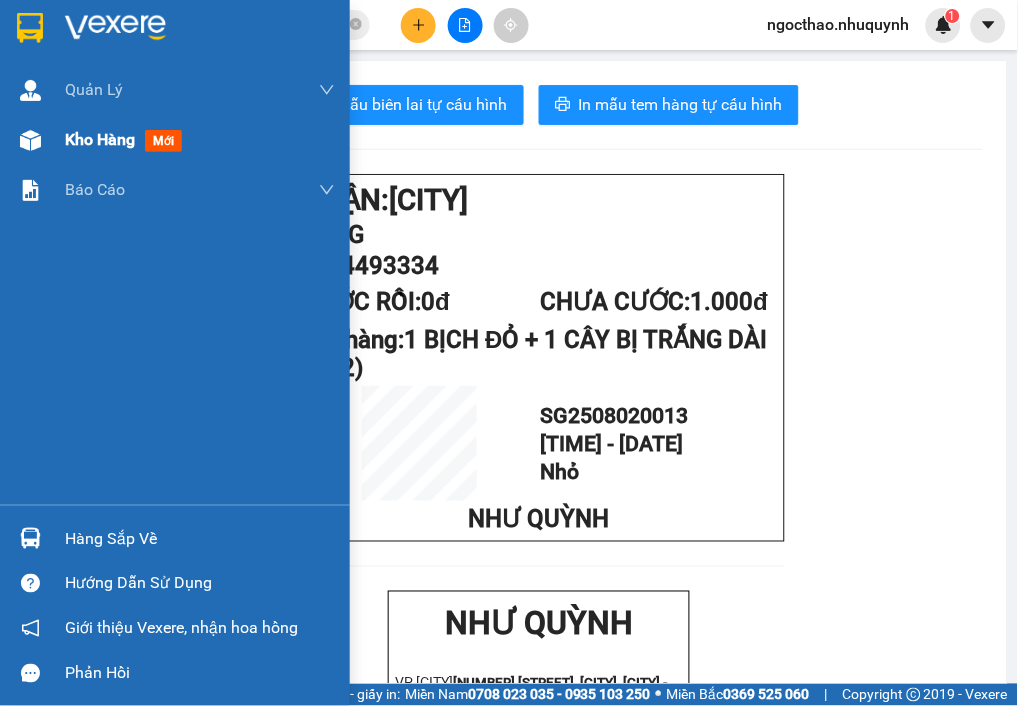 click on "Kho hàng mới" at bounding box center (127, 139) 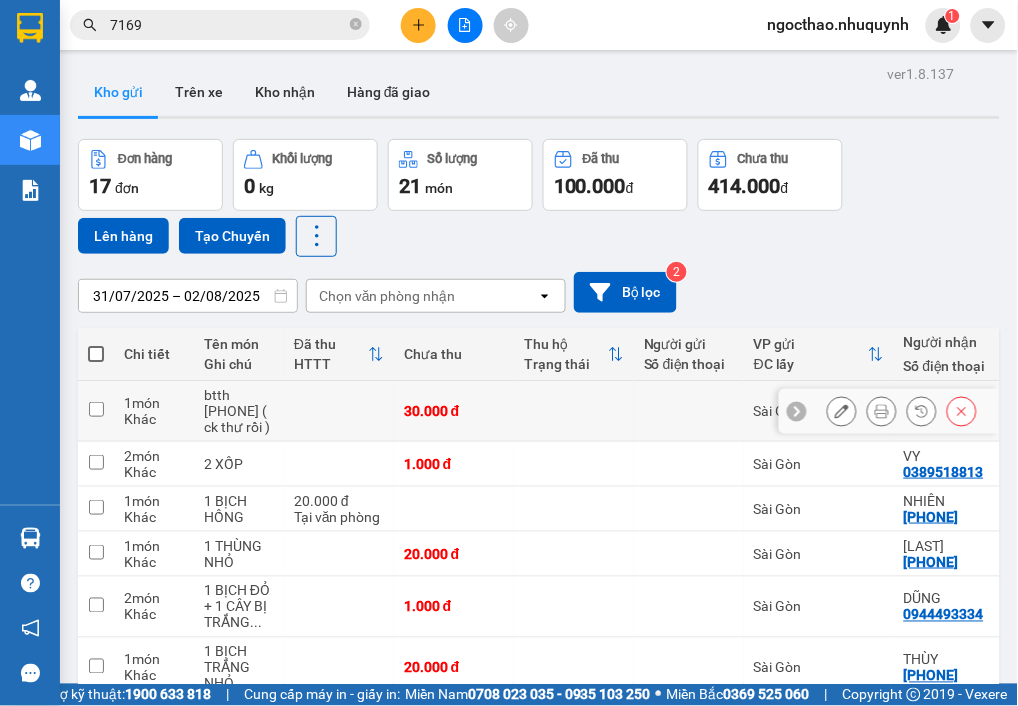 click at bounding box center [882, 411] 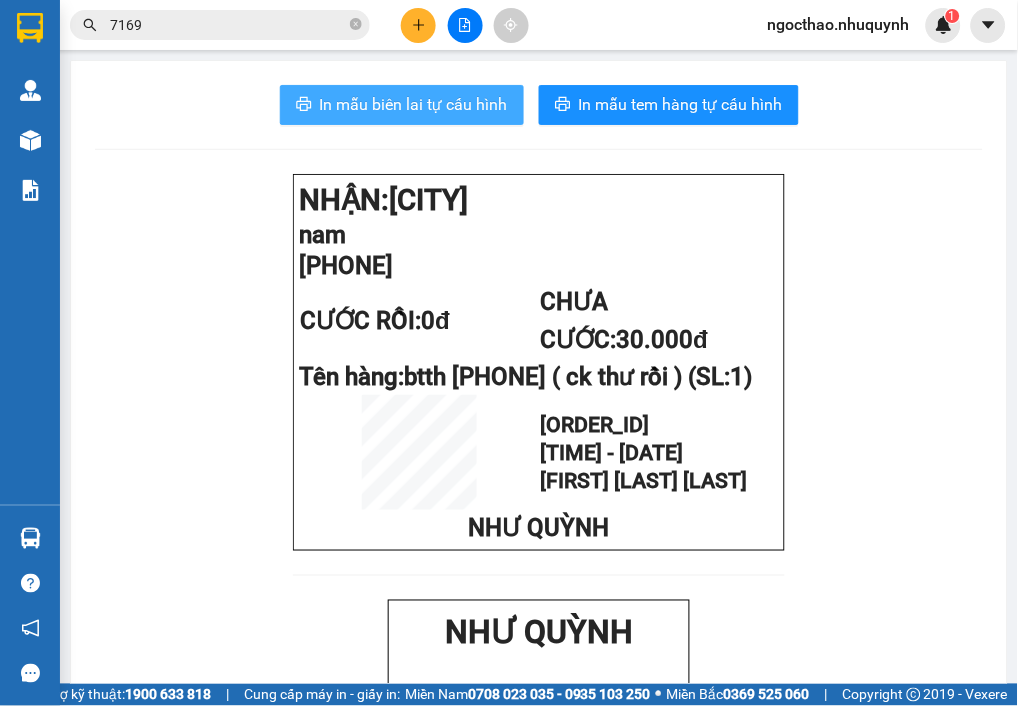 drag, startPoint x: 424, startPoint y: 100, endPoint x: 985, endPoint y: 217, distance: 573.0707 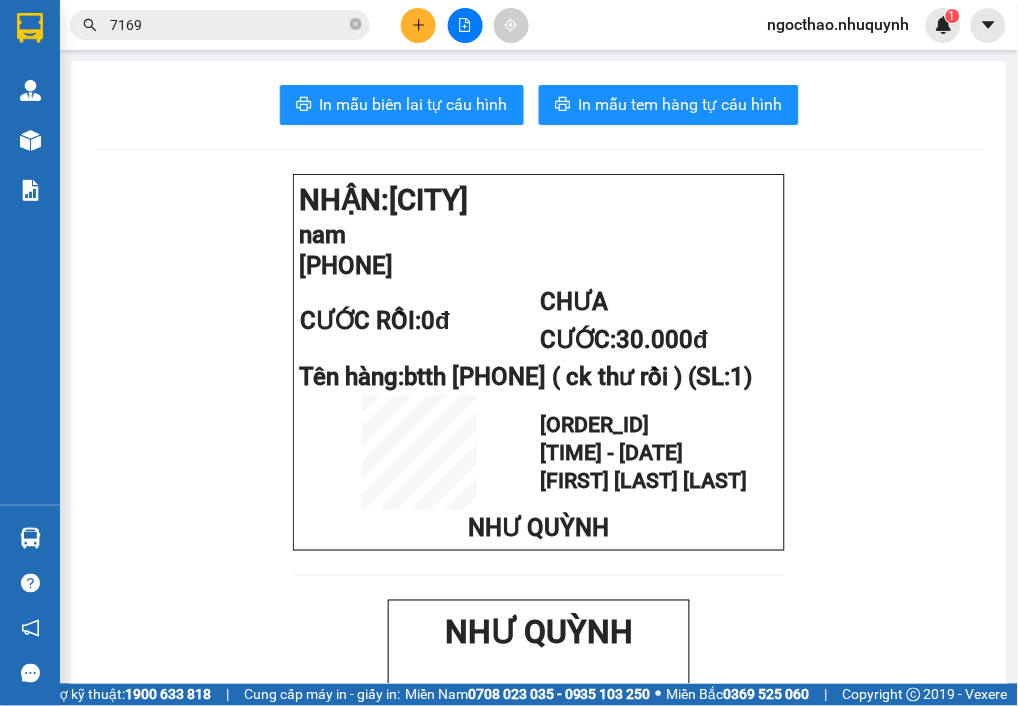 scroll, scrollTop: 0, scrollLeft: 0, axis: both 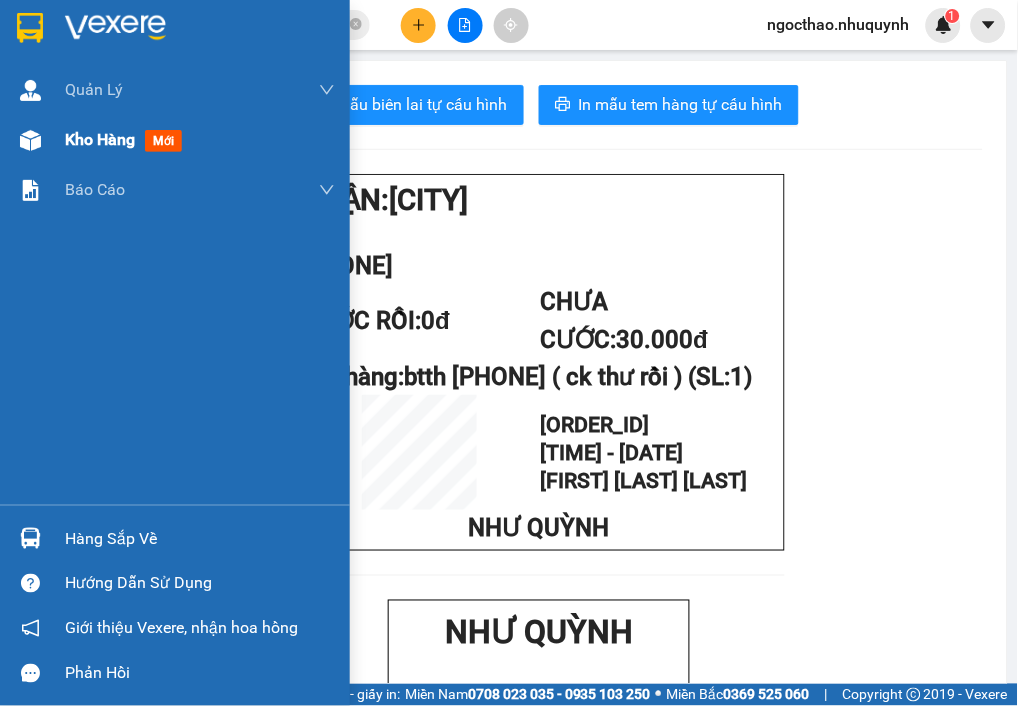 click on "Kho hàng" at bounding box center (100, 139) 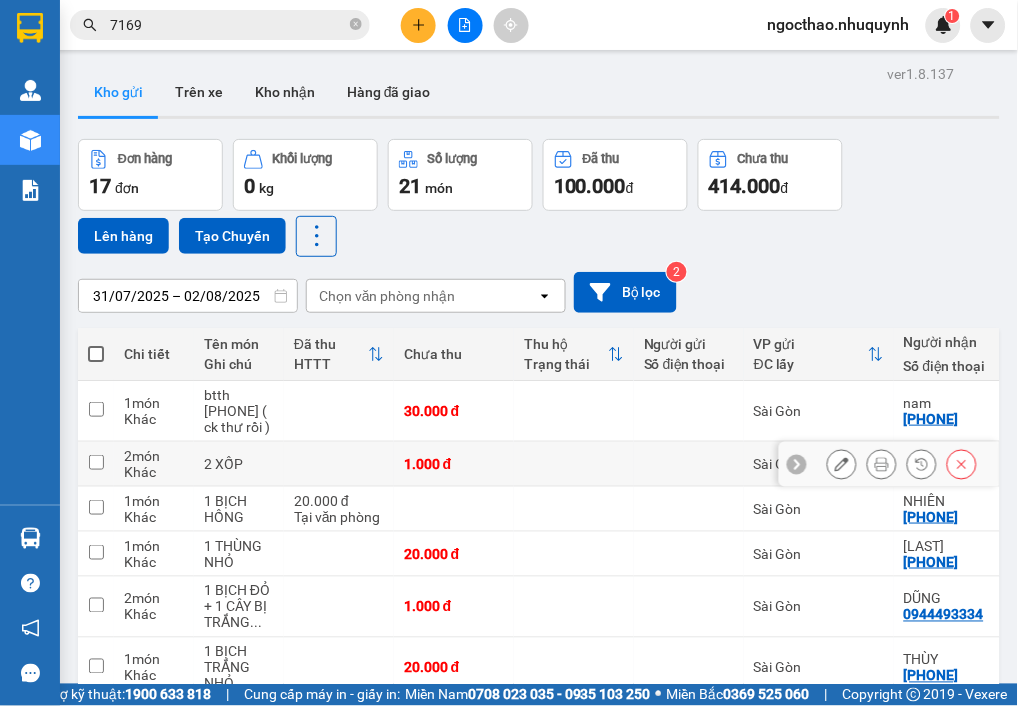 click 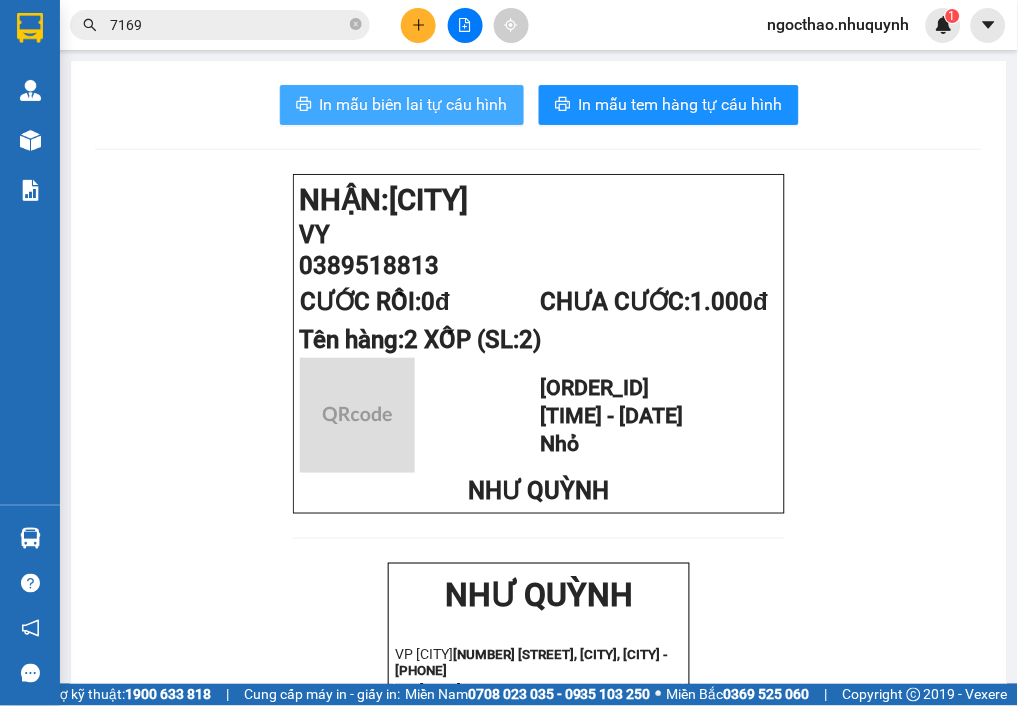 click on "In mẫu biên lai tự cấu hình" at bounding box center [414, 104] 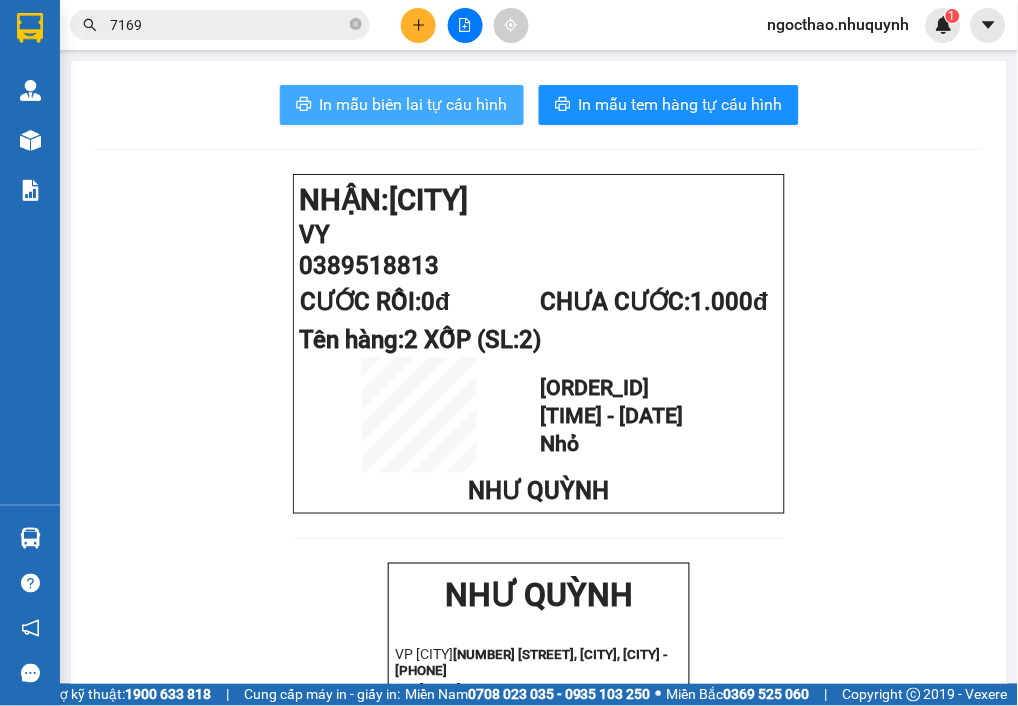 scroll, scrollTop: 0, scrollLeft: 0, axis: both 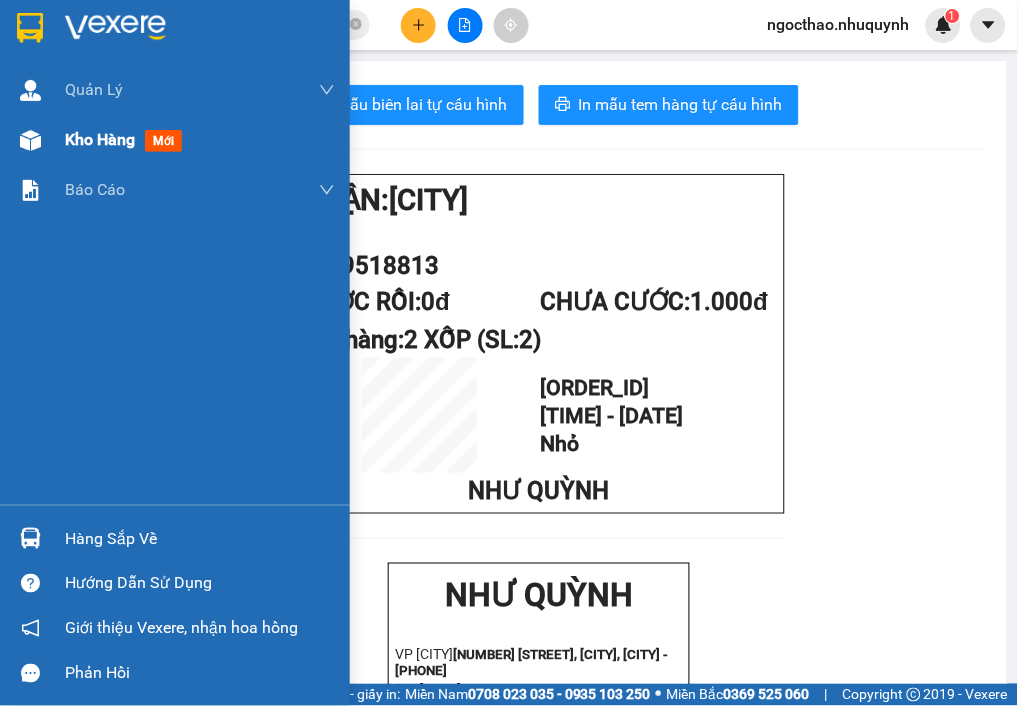 click on "Kho hàng" at bounding box center (100, 139) 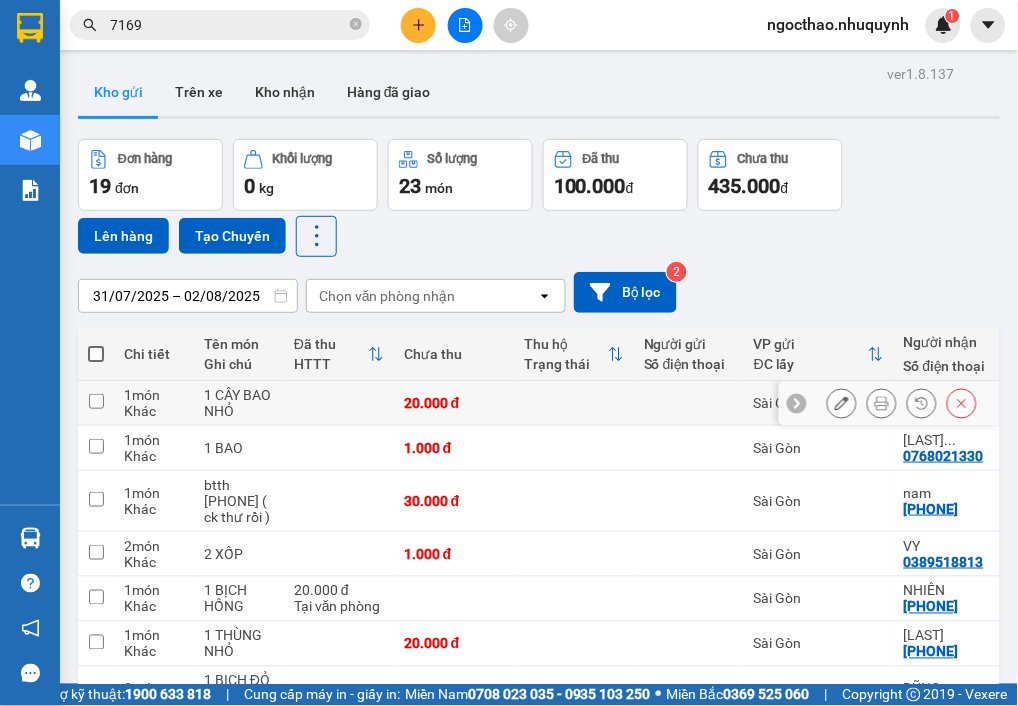 click 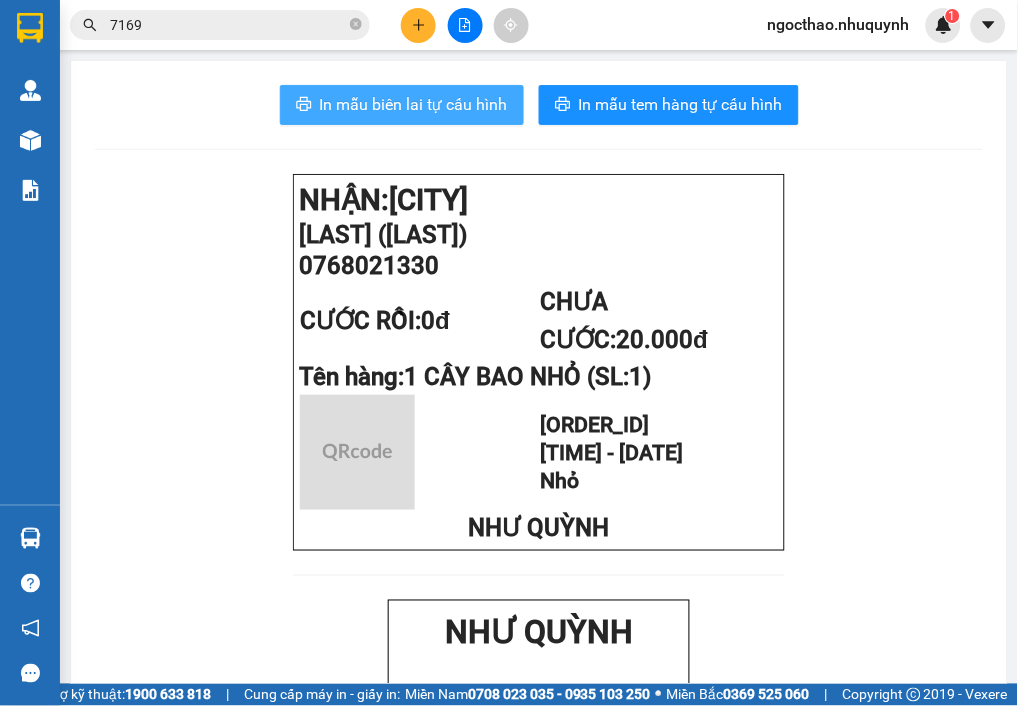 click on "In mẫu biên lai tự cấu hình" at bounding box center [414, 104] 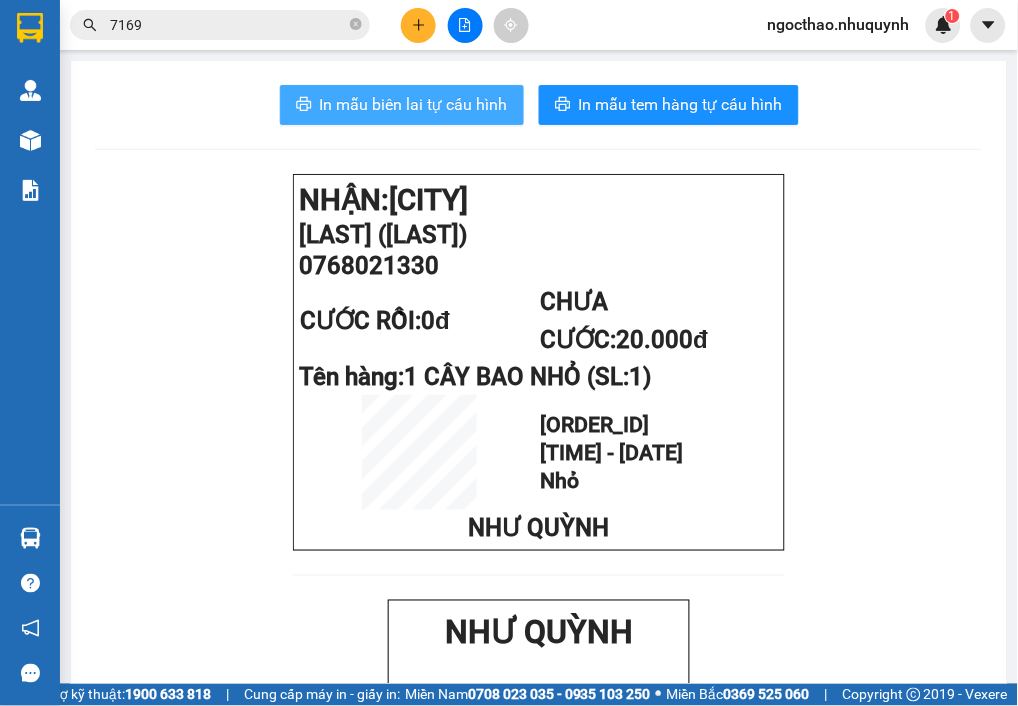 scroll, scrollTop: 0, scrollLeft: 0, axis: both 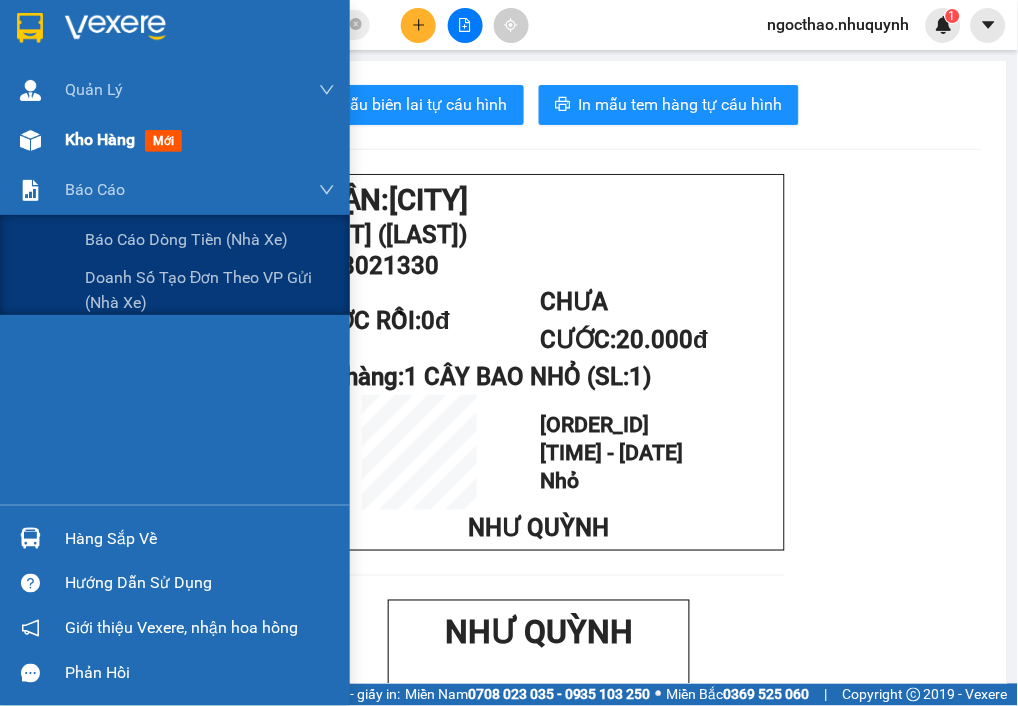 click on "Kho hàng" at bounding box center [100, 139] 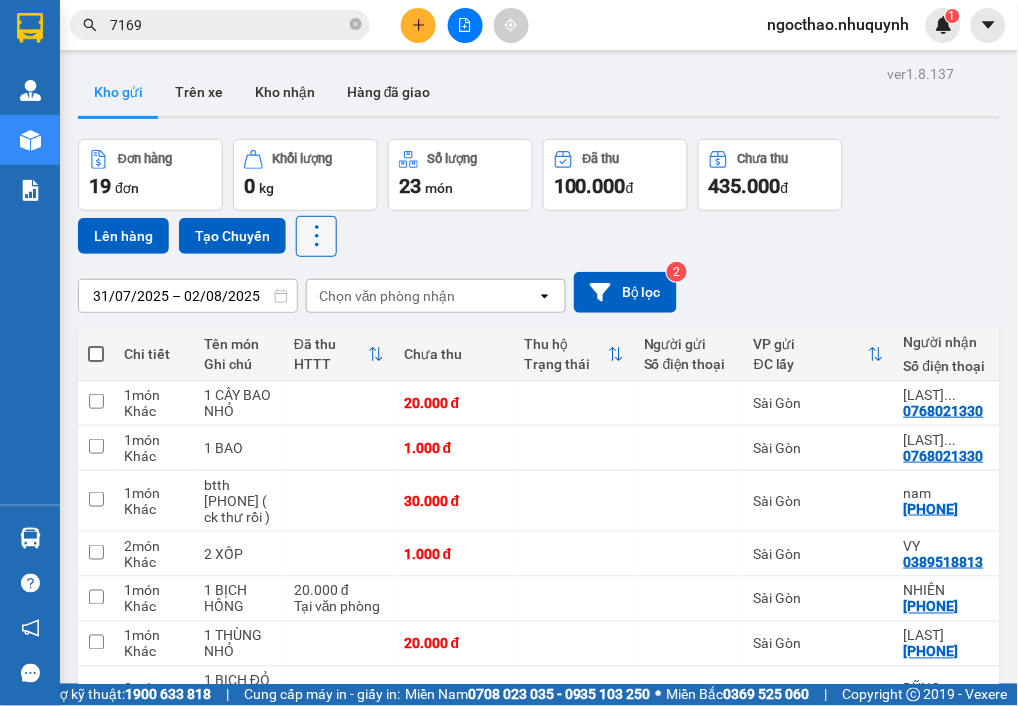 click 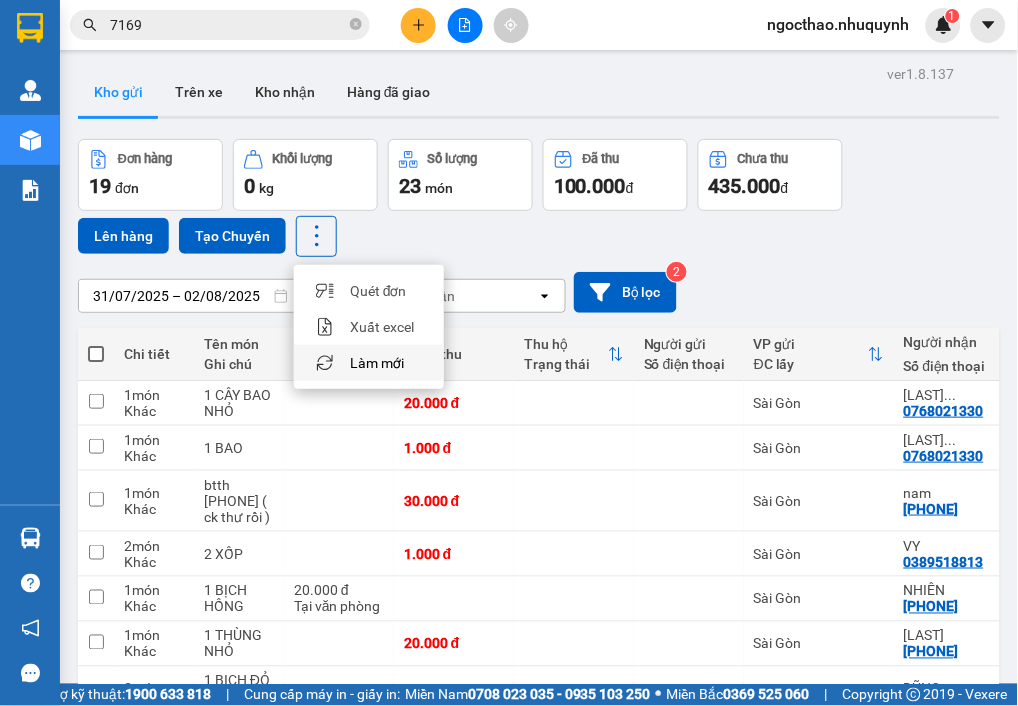 click on "Làm mới" at bounding box center (377, 363) 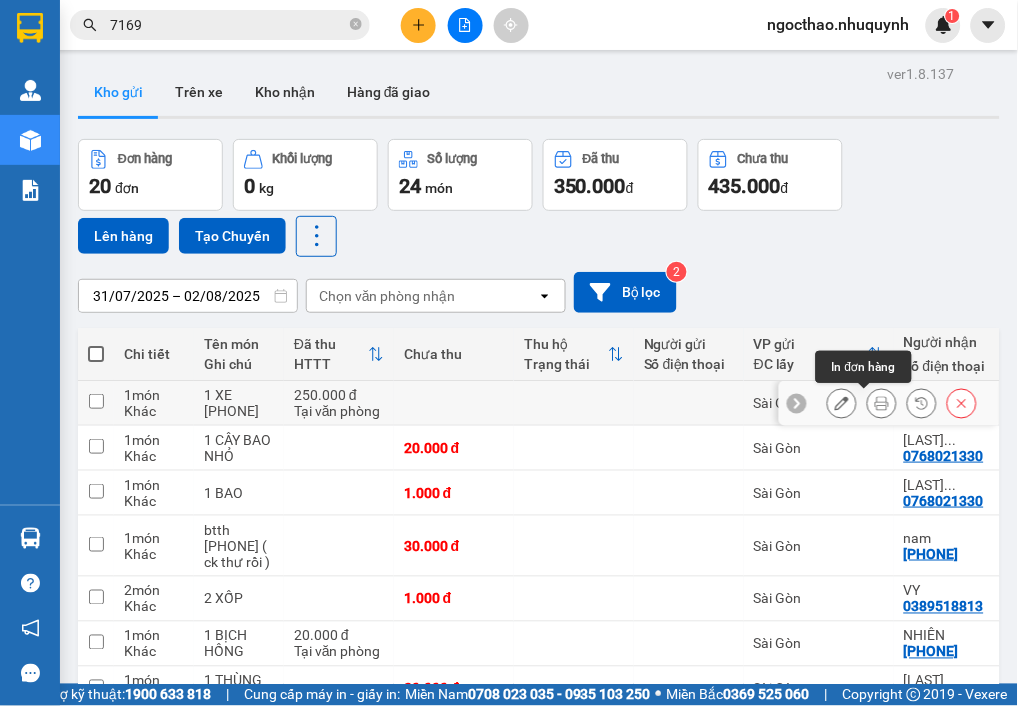 click 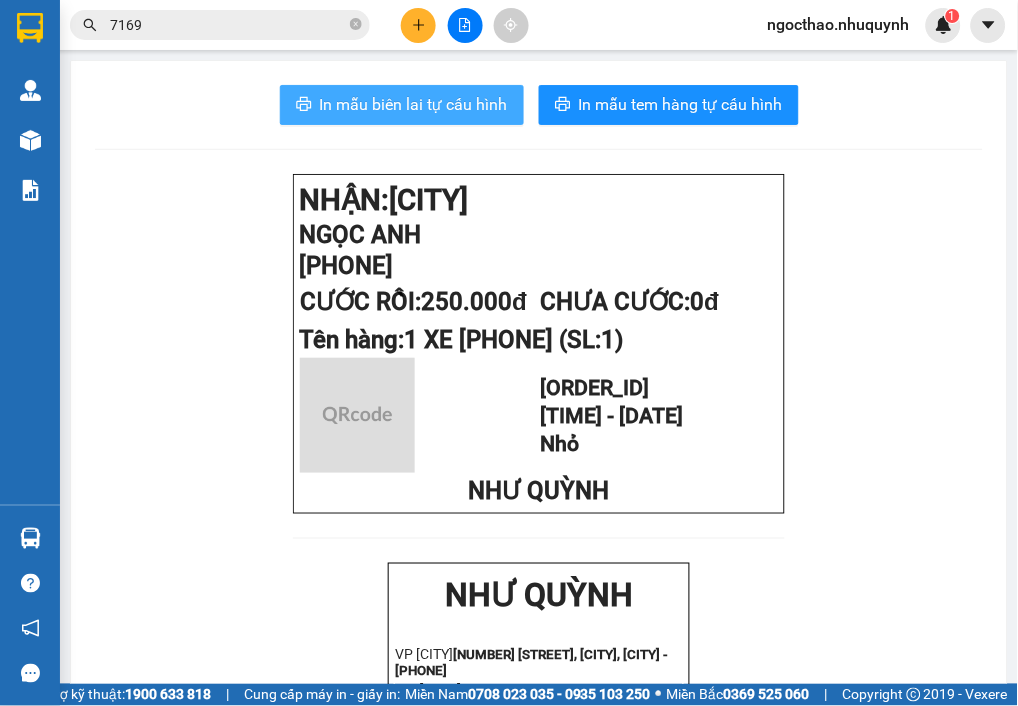 drag, startPoint x: 472, startPoint y: 112, endPoint x: 755, endPoint y: 190, distance: 293.55237 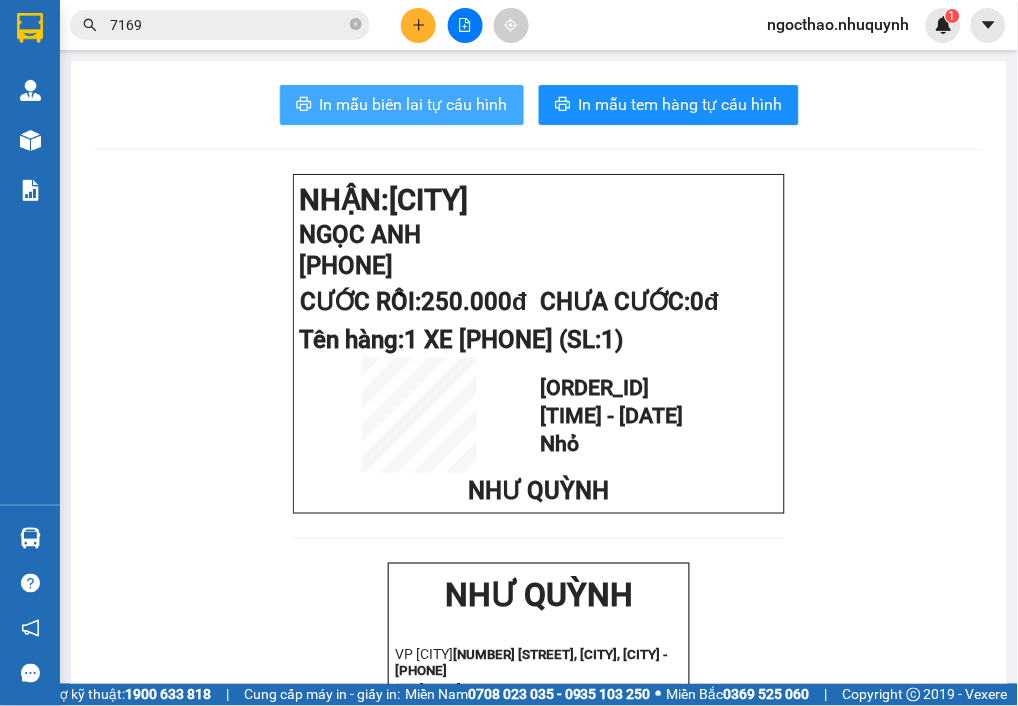 scroll, scrollTop: 0, scrollLeft: 0, axis: both 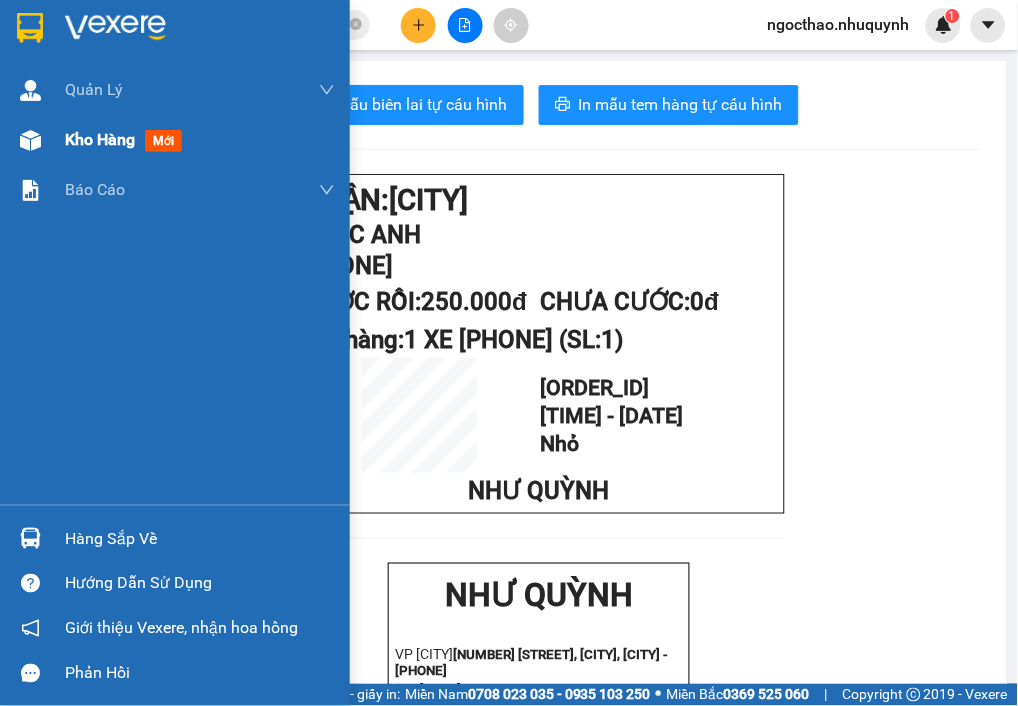 click on "Kho hàng mới" at bounding box center [200, 140] 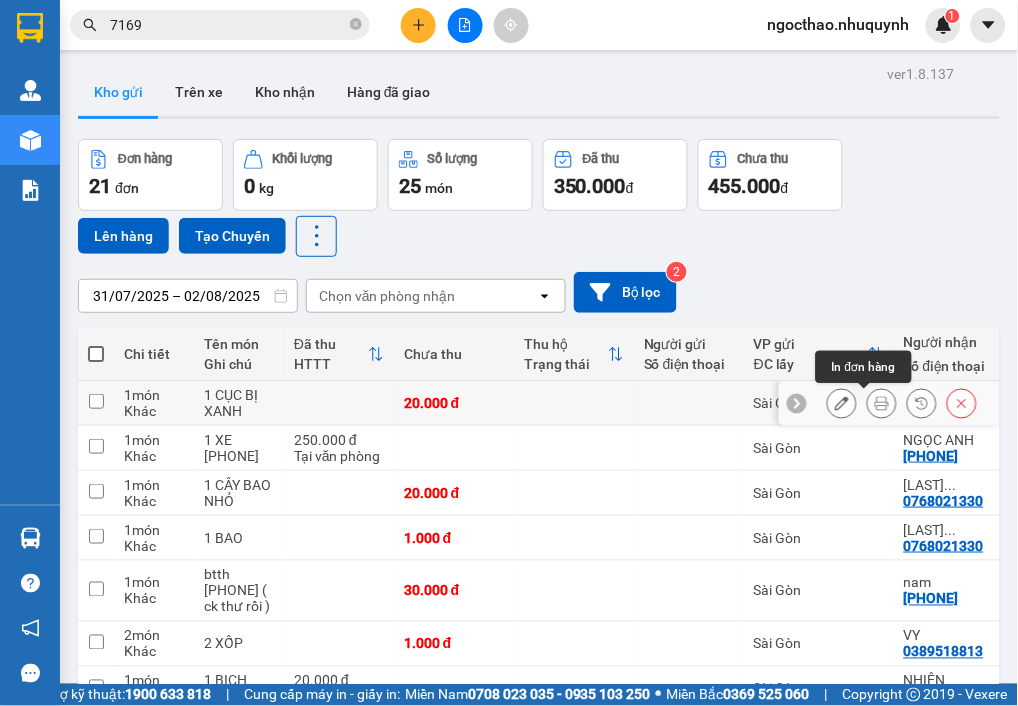 click at bounding box center [882, 403] 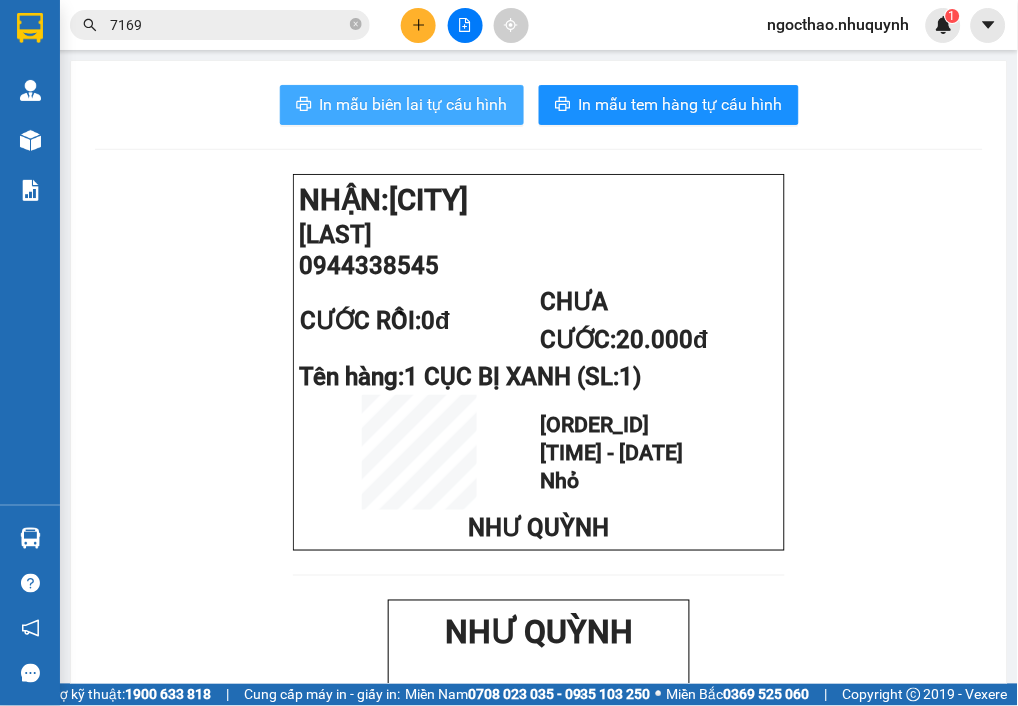 click on "In mẫu biên lai tự cấu hình" at bounding box center [402, 105] 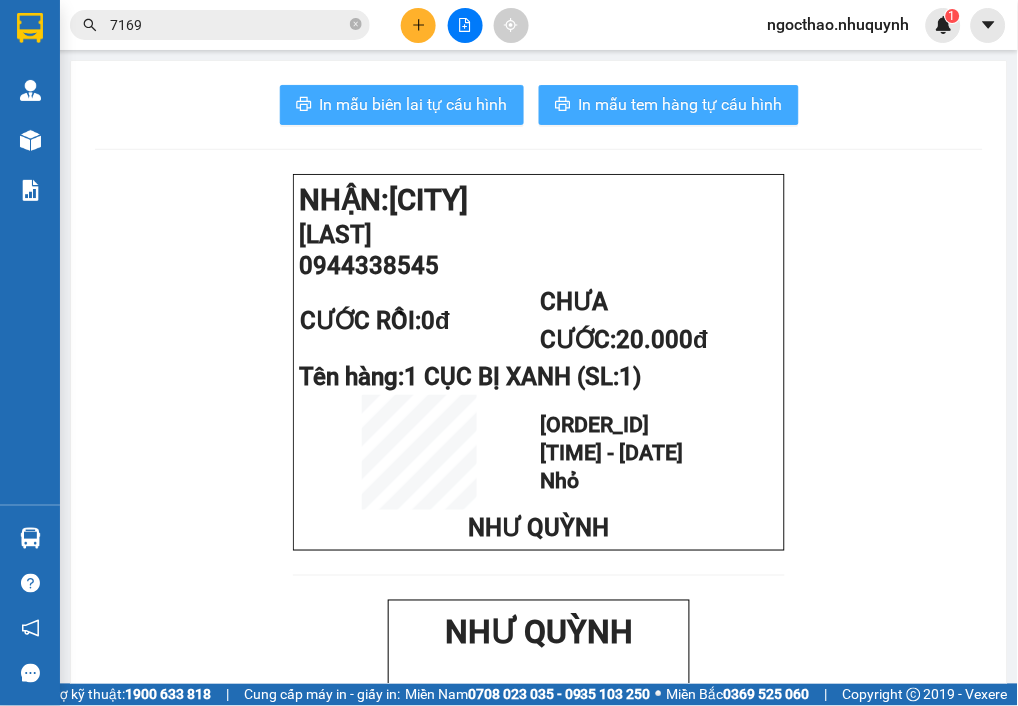 scroll, scrollTop: 0, scrollLeft: 0, axis: both 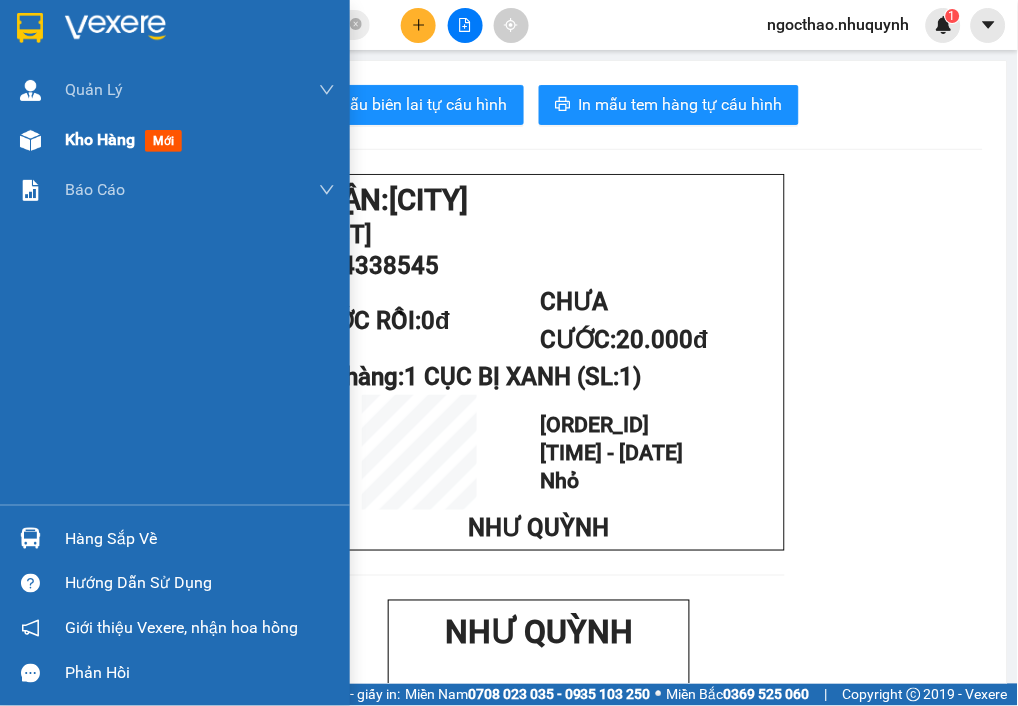 click on "Kho hàng" at bounding box center [100, 139] 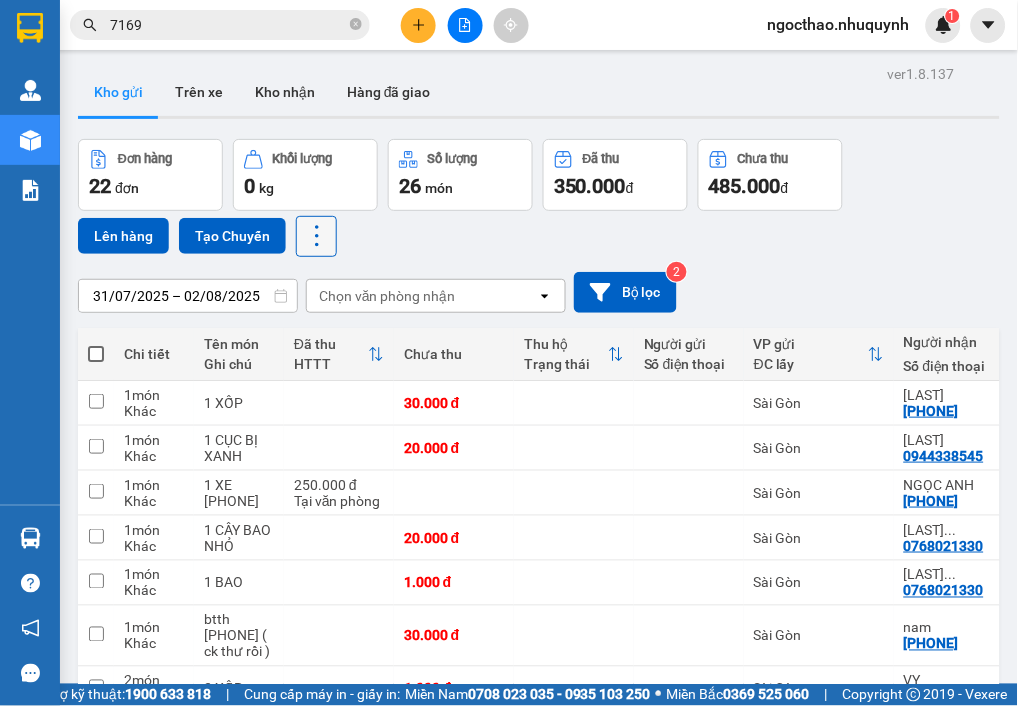 click 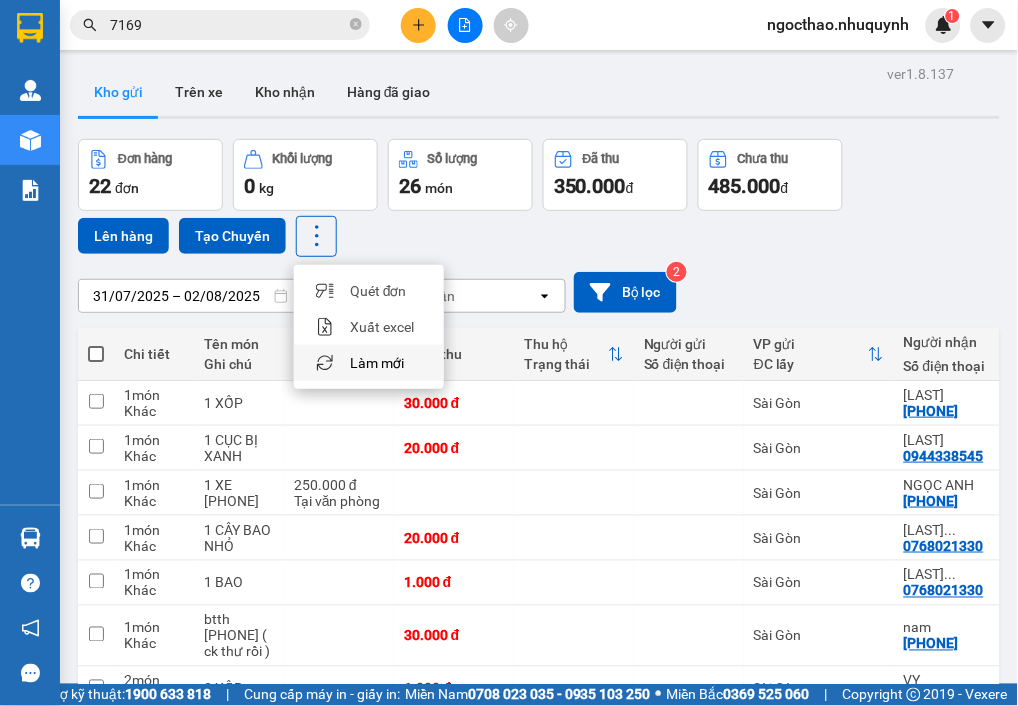 drag, startPoint x: 338, startPoint y: 356, endPoint x: 876, endPoint y: 383, distance: 538.67706 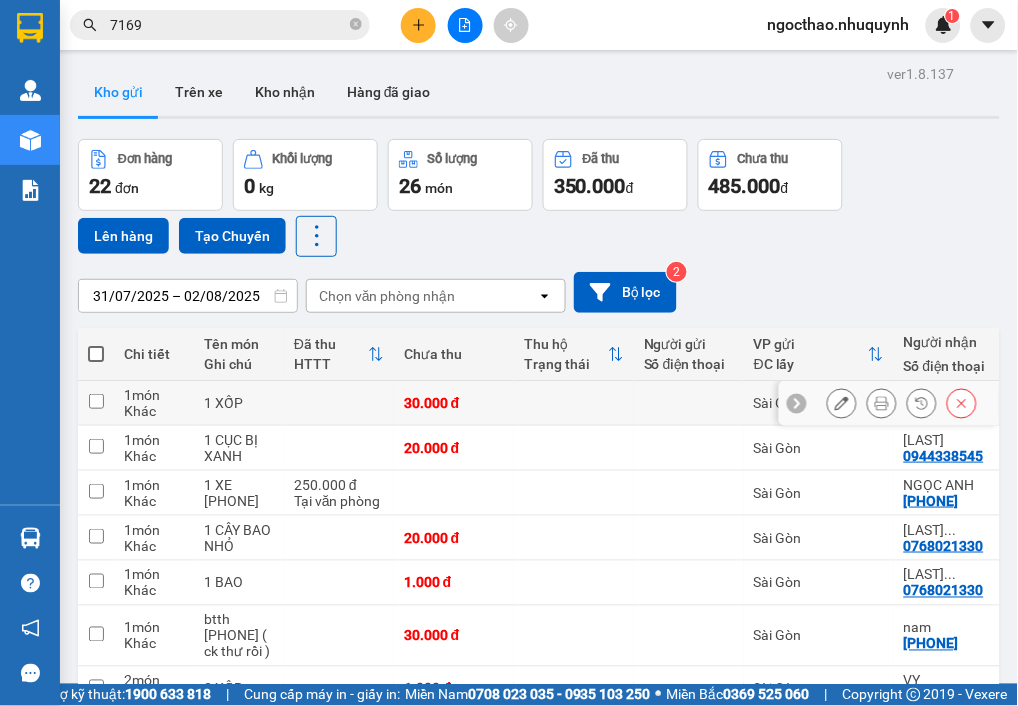 click at bounding box center [902, 403] 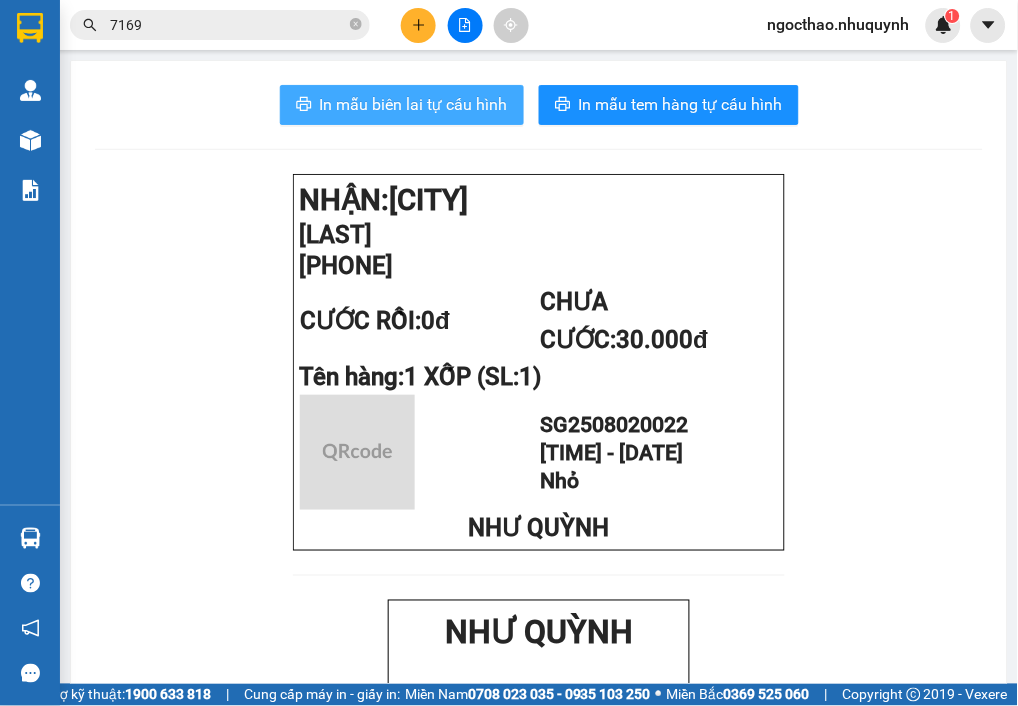 drag, startPoint x: 438, startPoint y: 106, endPoint x: 482, endPoint y: 114, distance: 44.72136 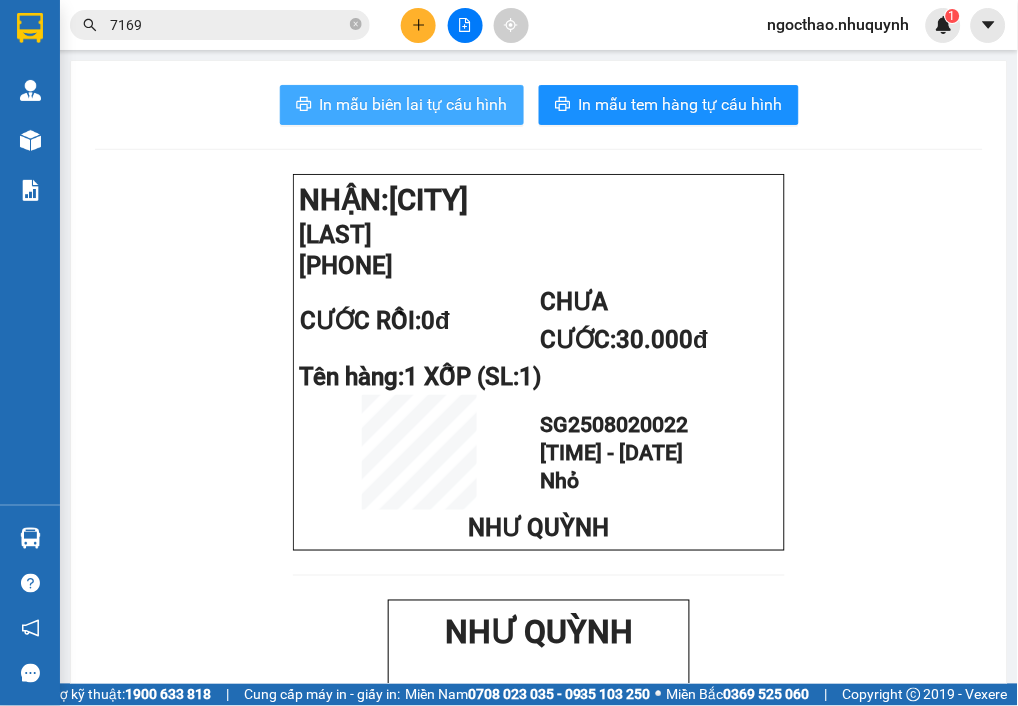 scroll, scrollTop: 0, scrollLeft: 0, axis: both 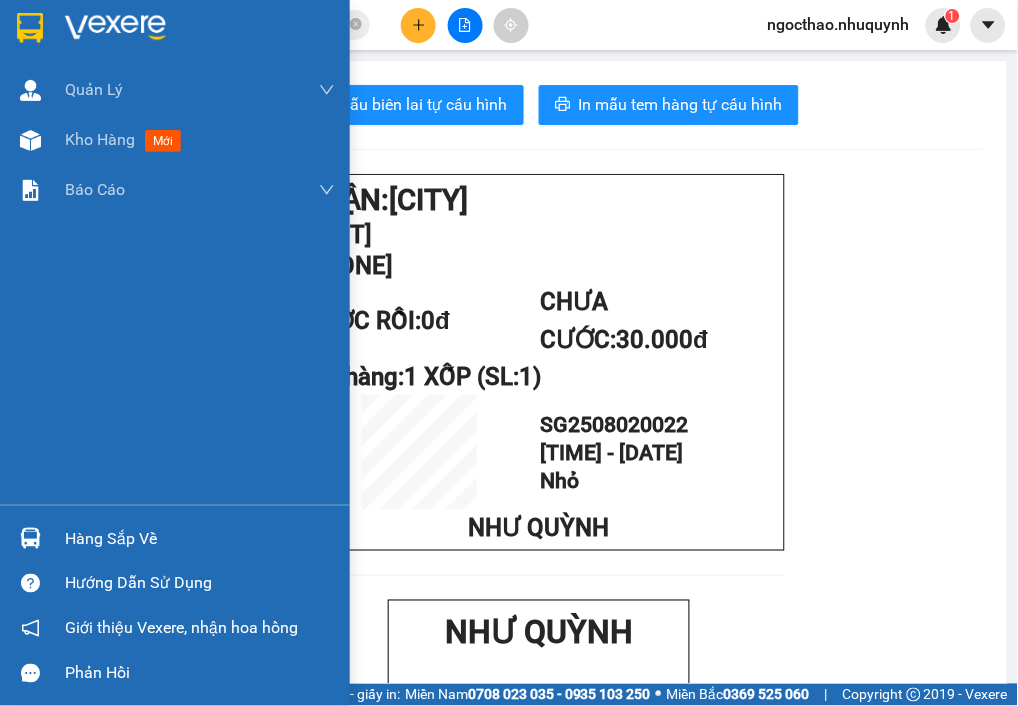 drag, startPoint x: 55, startPoint y: 152, endPoint x: 111, endPoint y: 23, distance: 140.63072 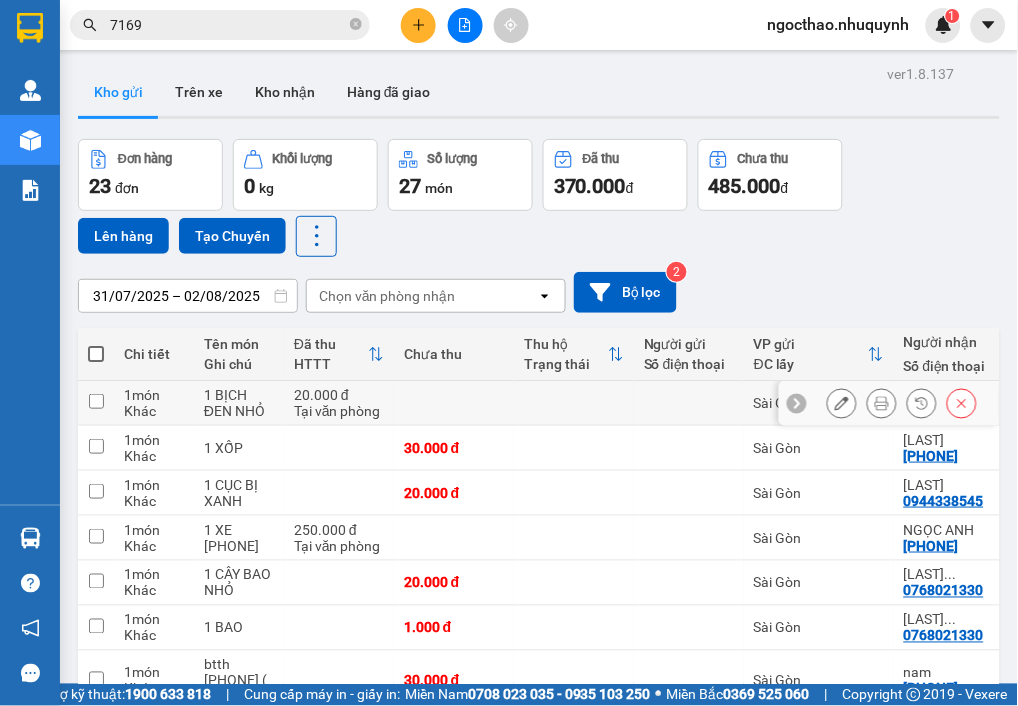 click 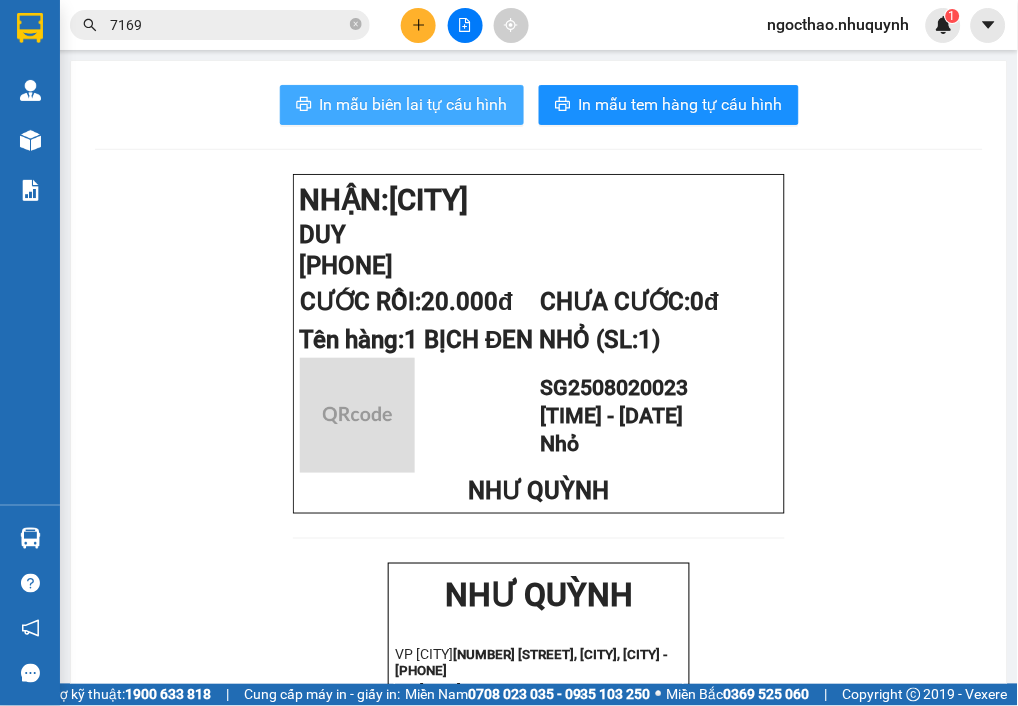 drag, startPoint x: 368, startPoint y: 106, endPoint x: 933, endPoint y: 153, distance: 566.9515 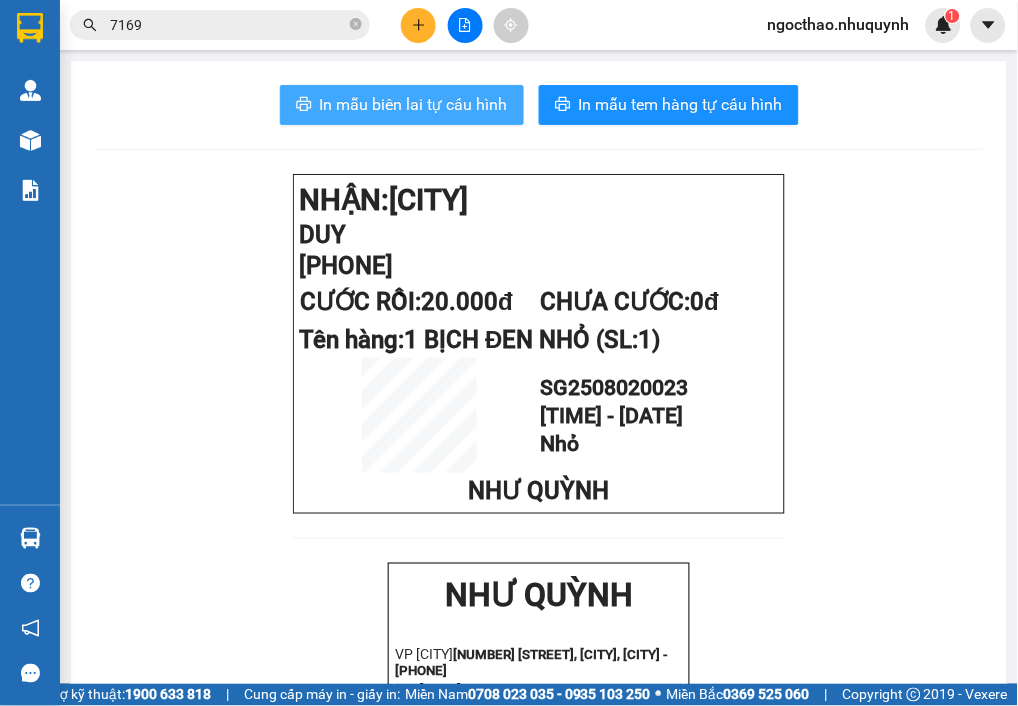 scroll, scrollTop: 0, scrollLeft: 0, axis: both 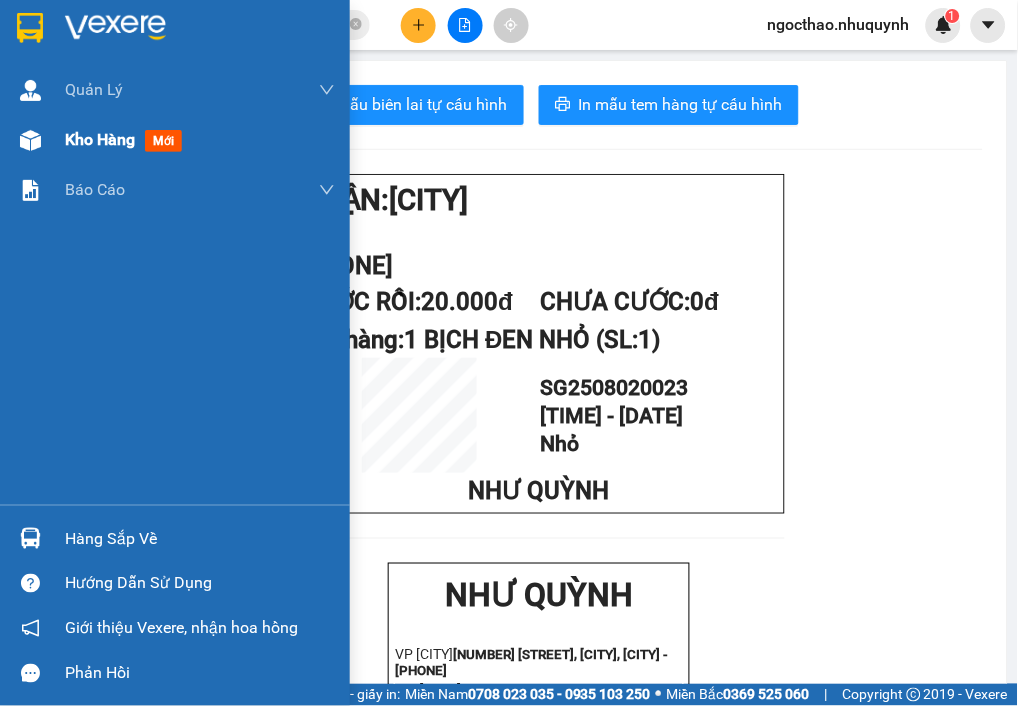 click on "Kho hàng" at bounding box center (100, 139) 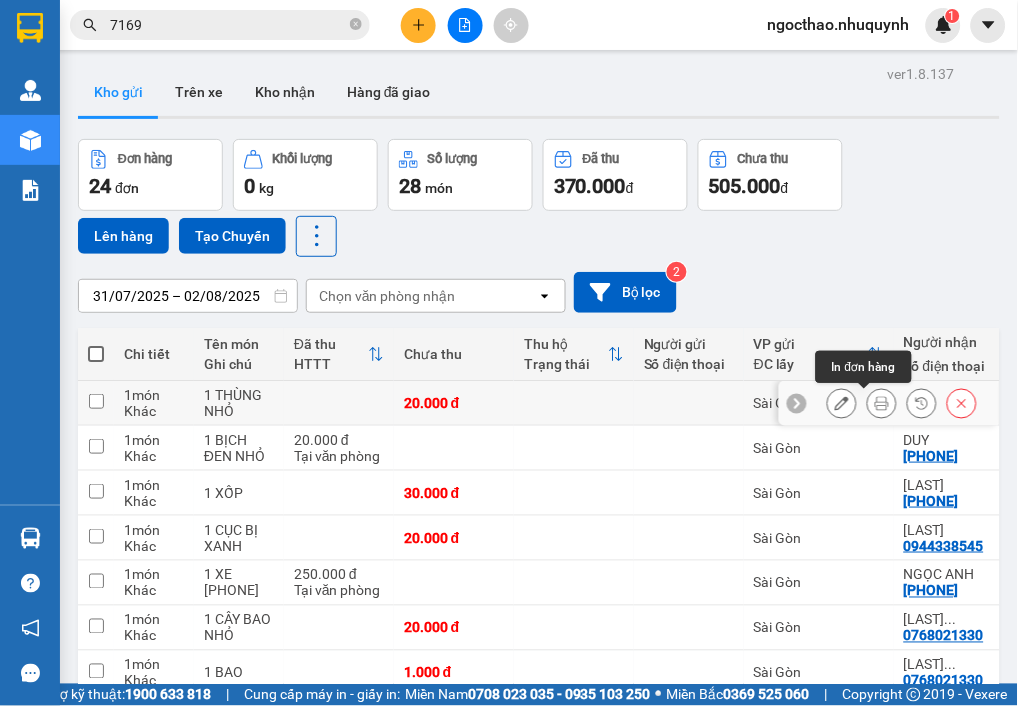 click at bounding box center (882, 403) 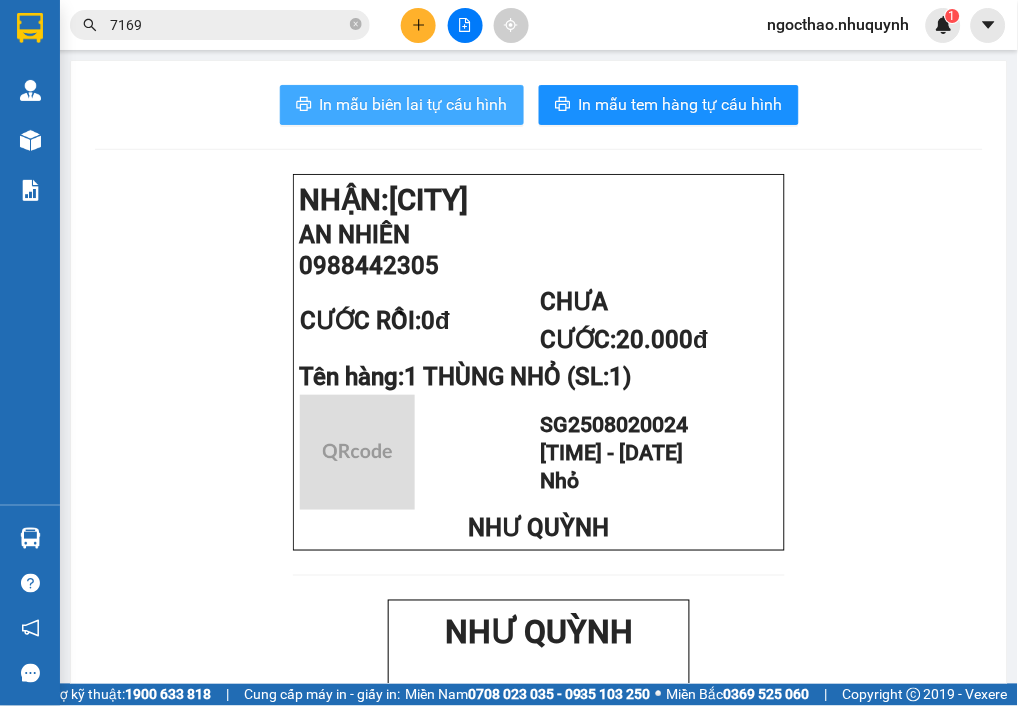drag, startPoint x: 384, startPoint y: 104, endPoint x: 922, endPoint y: 180, distance: 543.3415 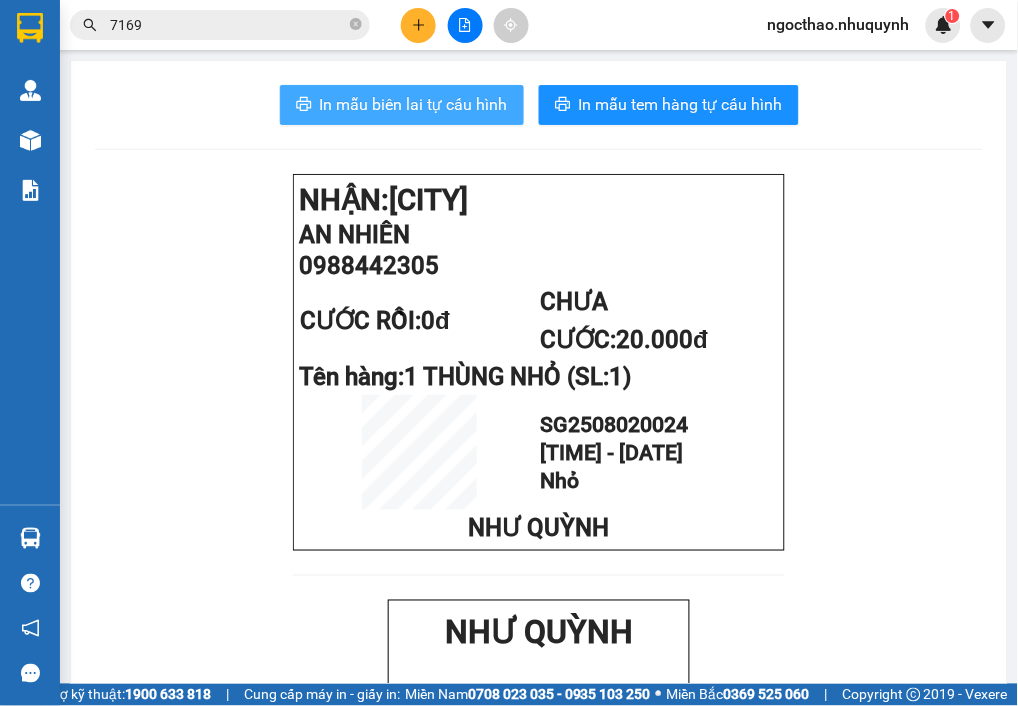 scroll, scrollTop: 0, scrollLeft: 0, axis: both 